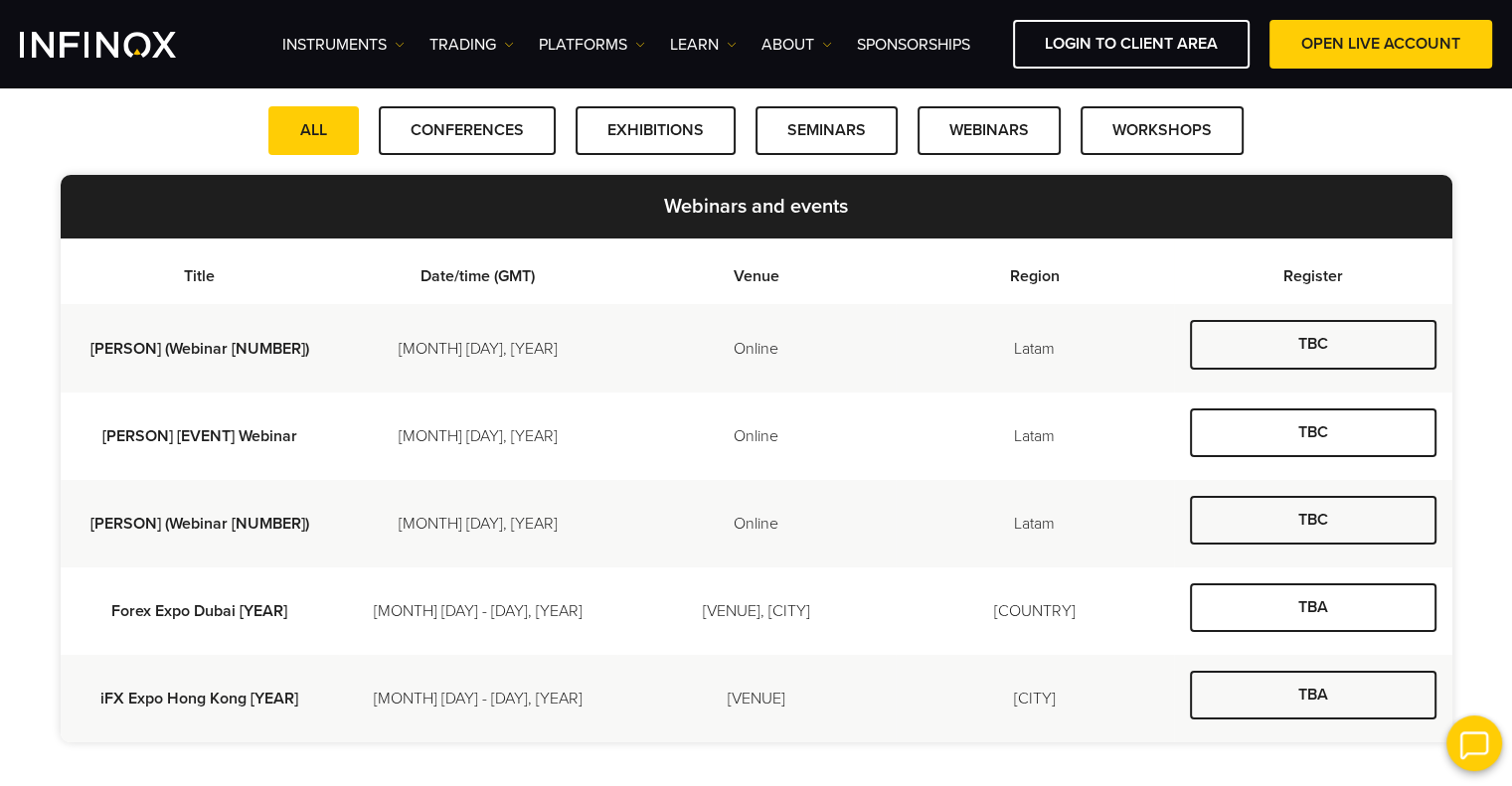 scroll, scrollTop: 596, scrollLeft: 0, axis: vertical 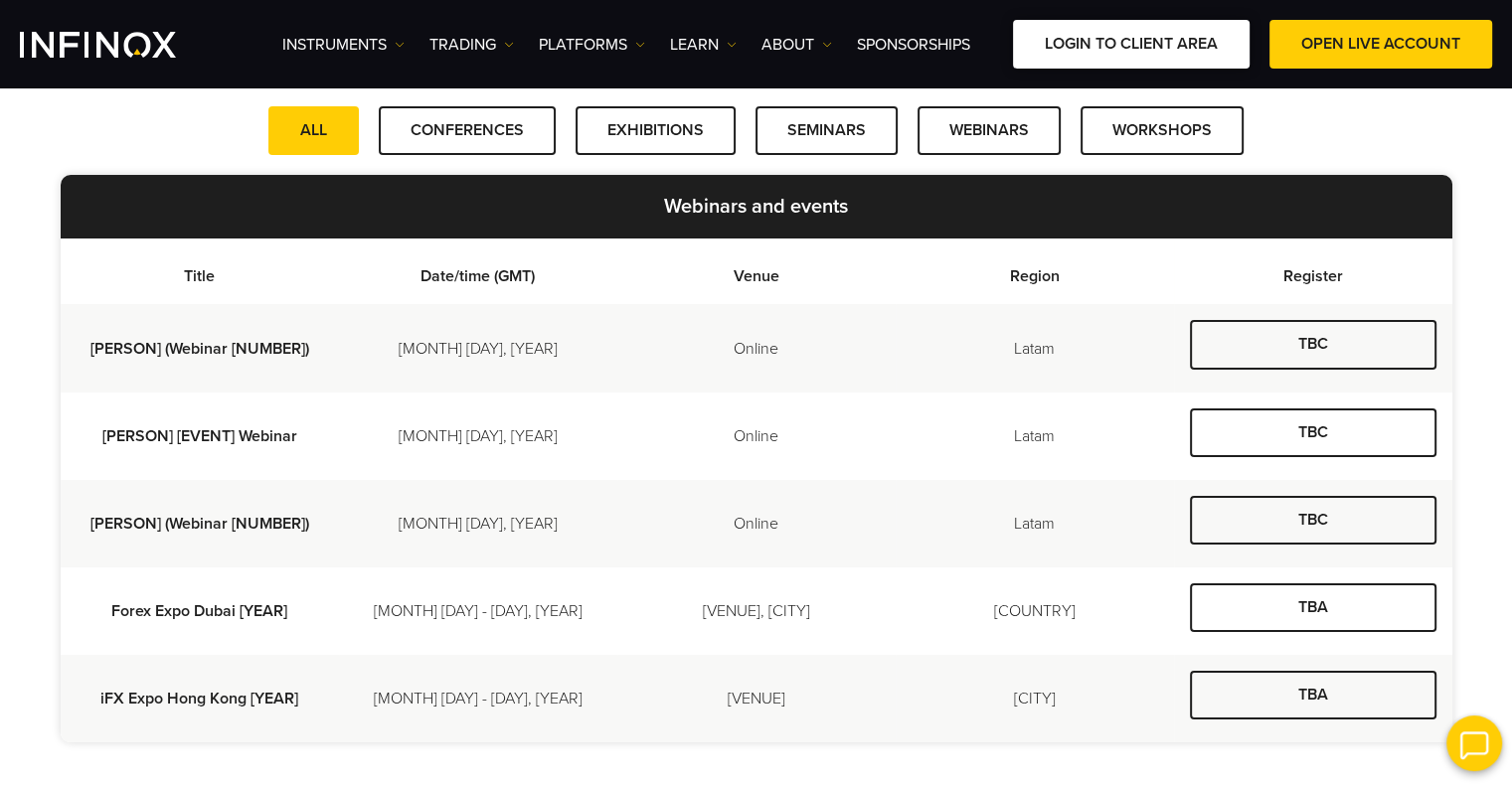 click on "LOGIN TO CLIENT AREA" at bounding box center [1131, 44] 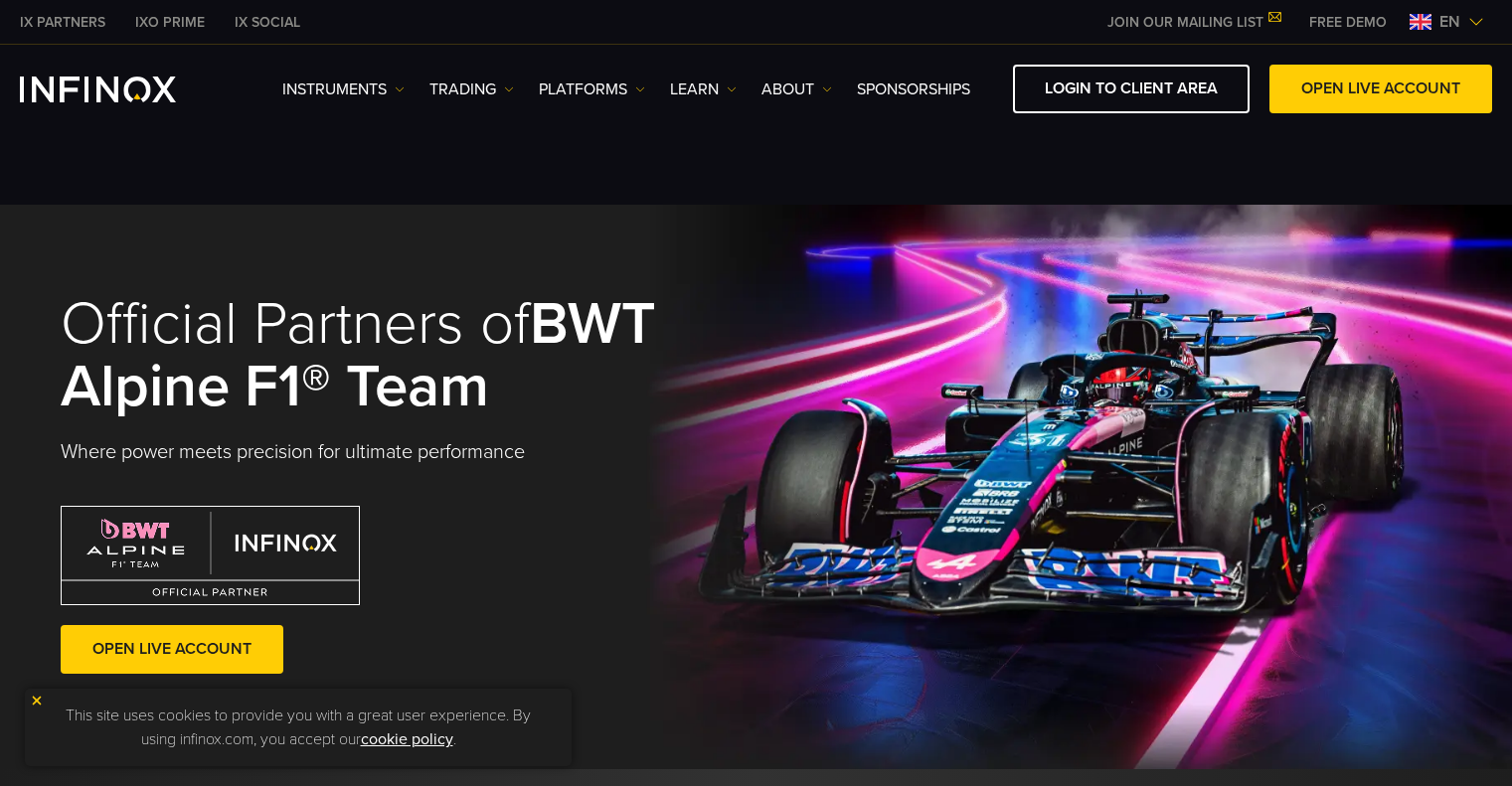 scroll, scrollTop: 0, scrollLeft: 0, axis: both 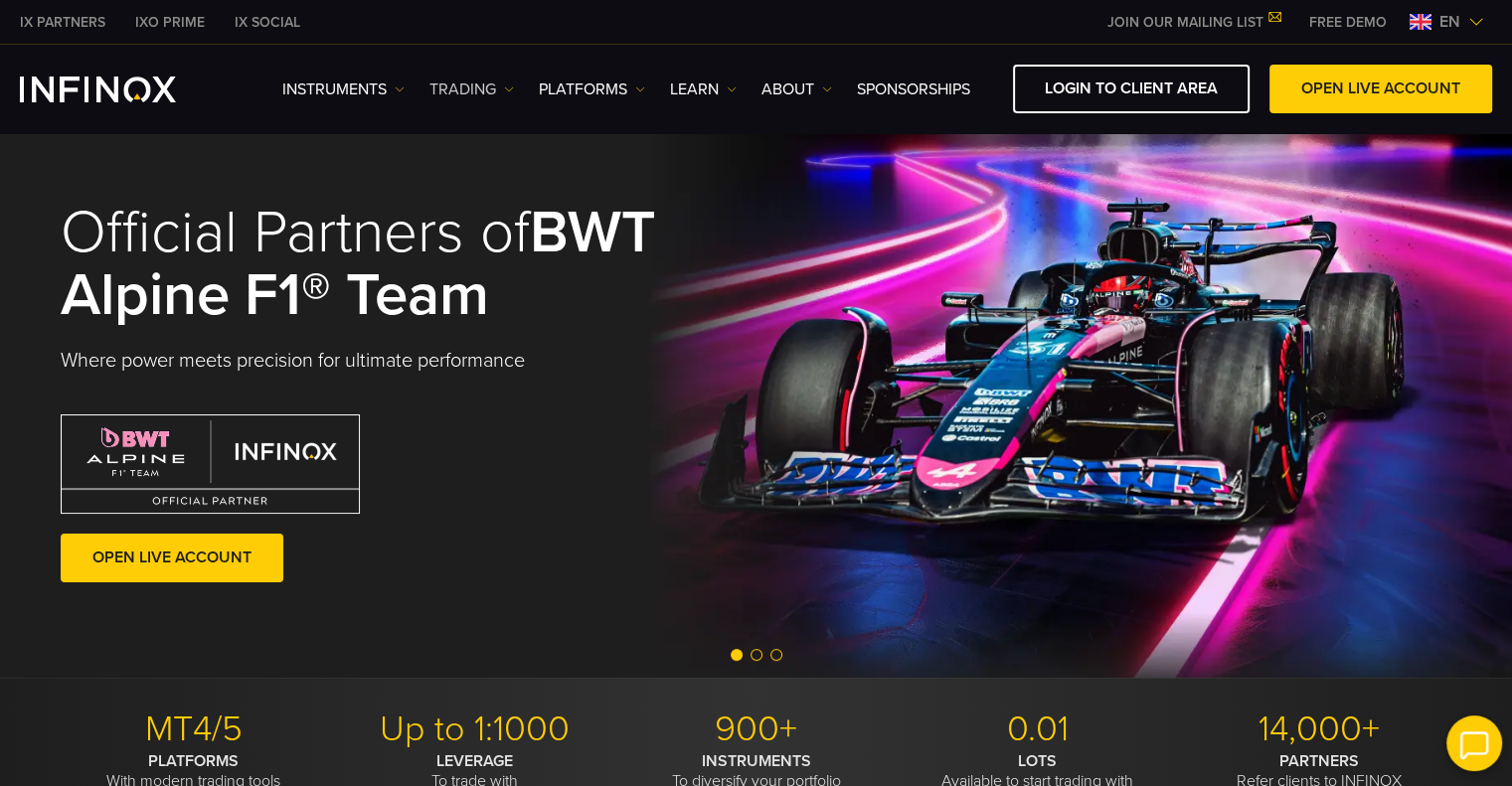 click on "TRADING" at bounding box center (343, 89) 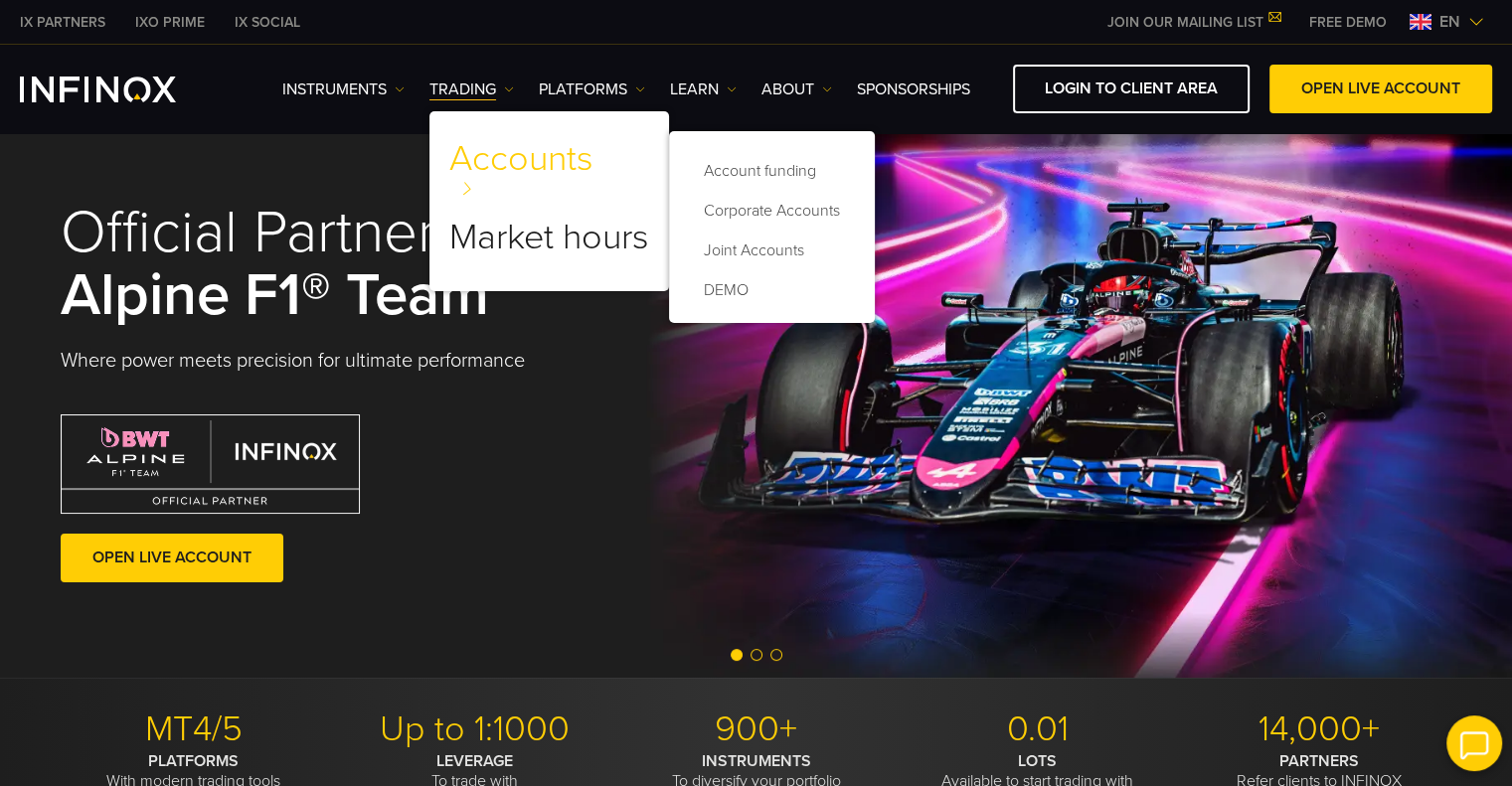 click on "Accounts" at bounding box center (521, 167) 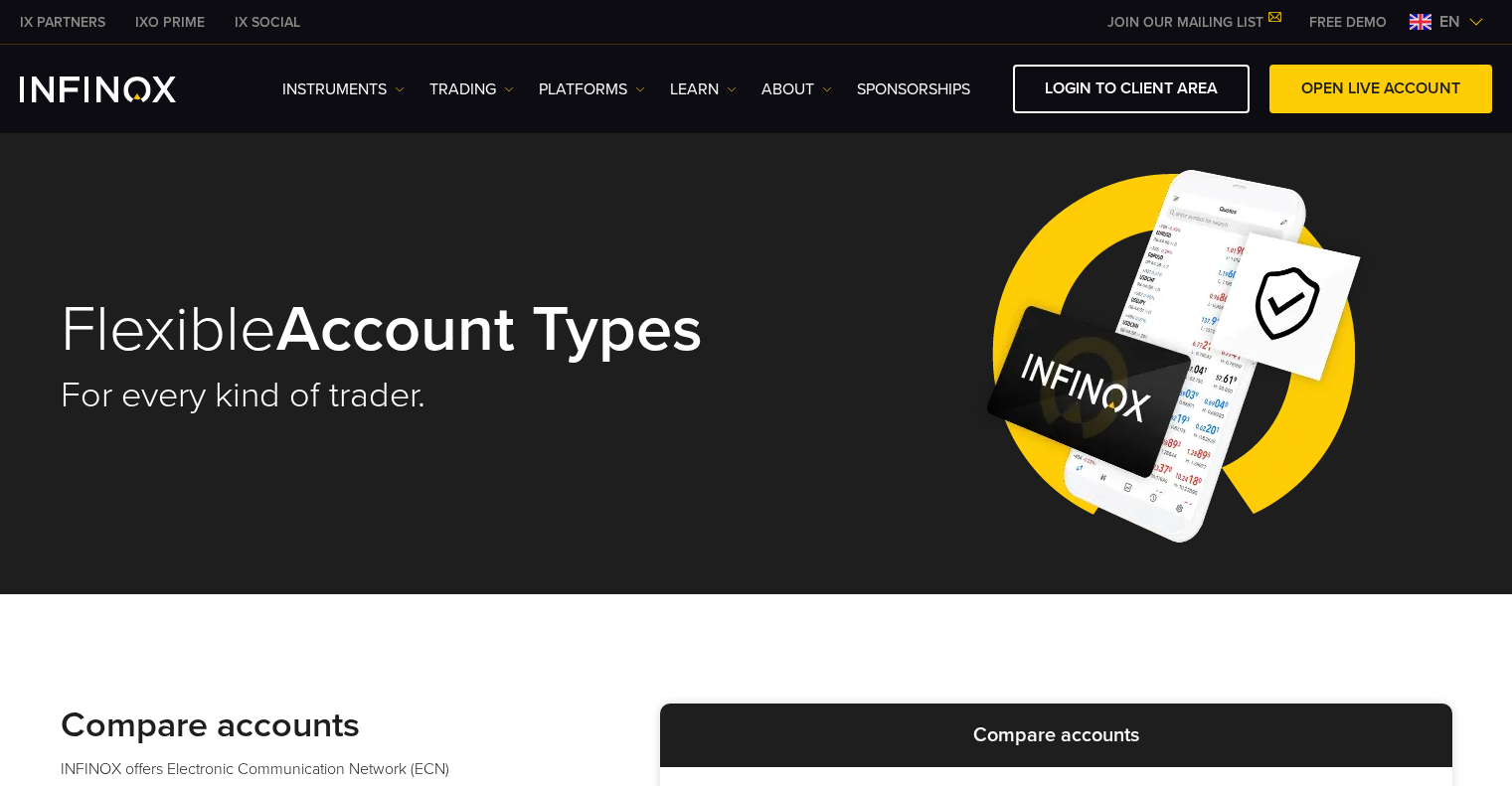 scroll, scrollTop: 0, scrollLeft: 0, axis: both 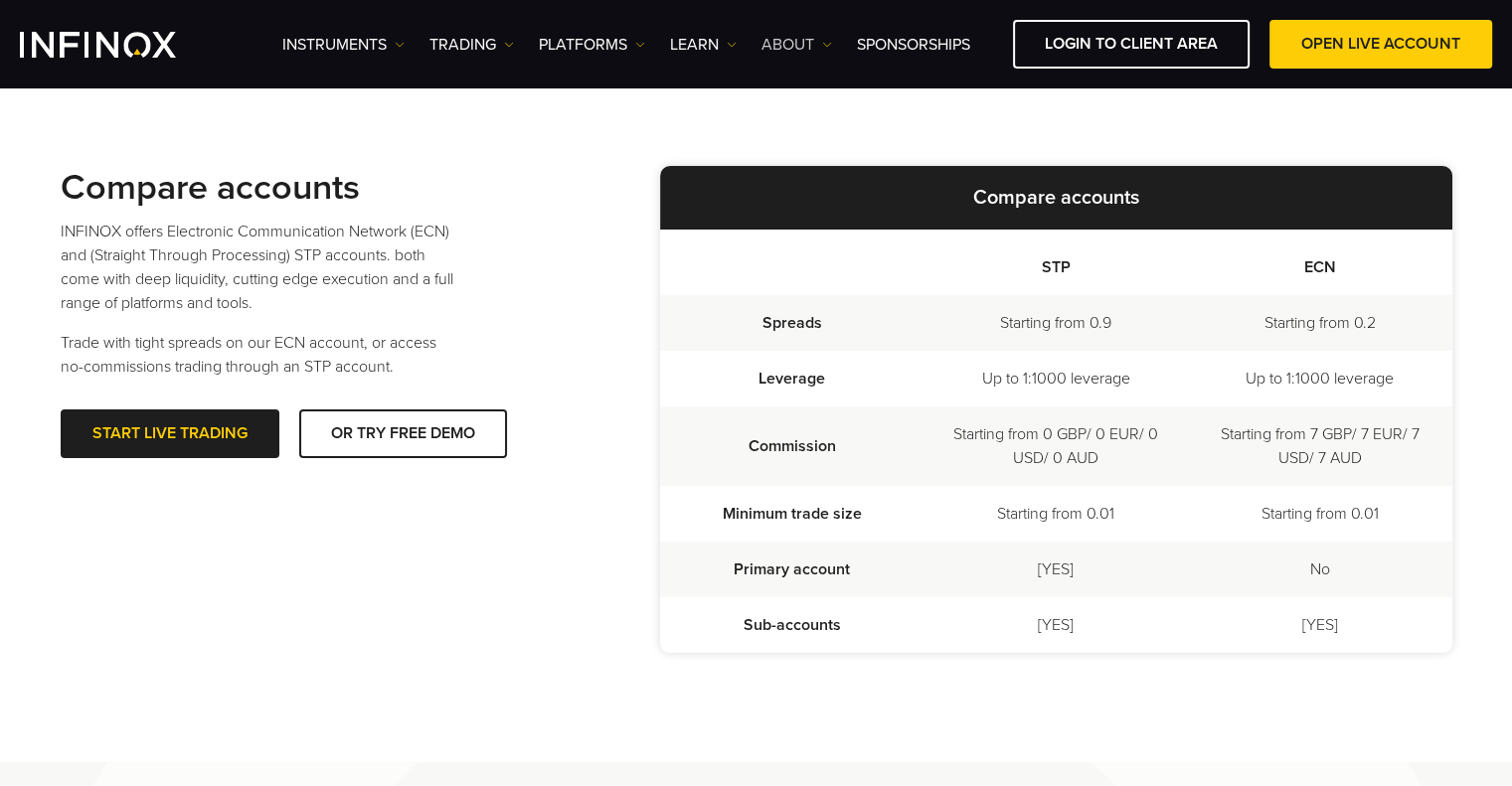click on "ABOUT" at bounding box center (343, 45) 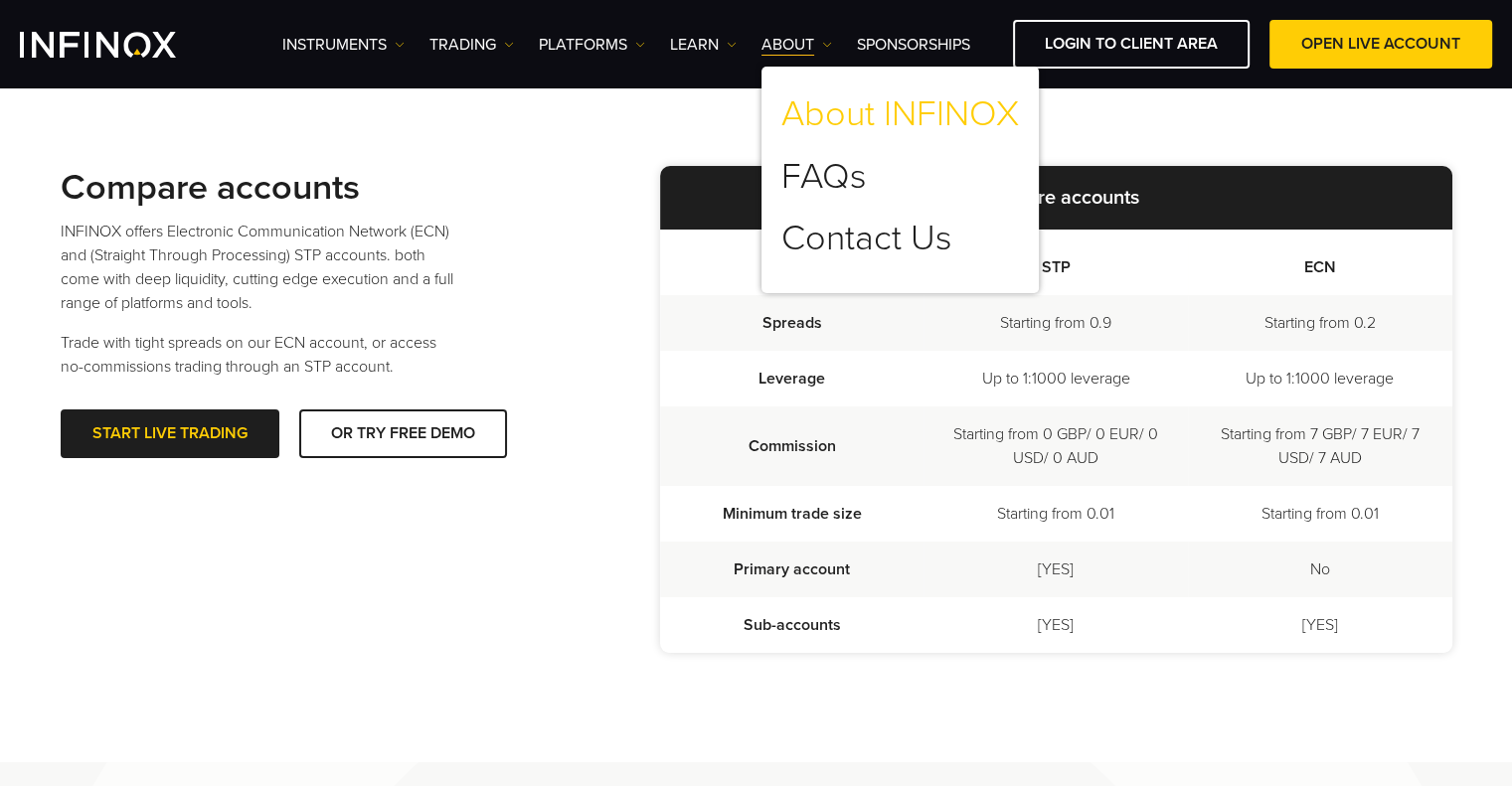 scroll, scrollTop: 0, scrollLeft: 0, axis: both 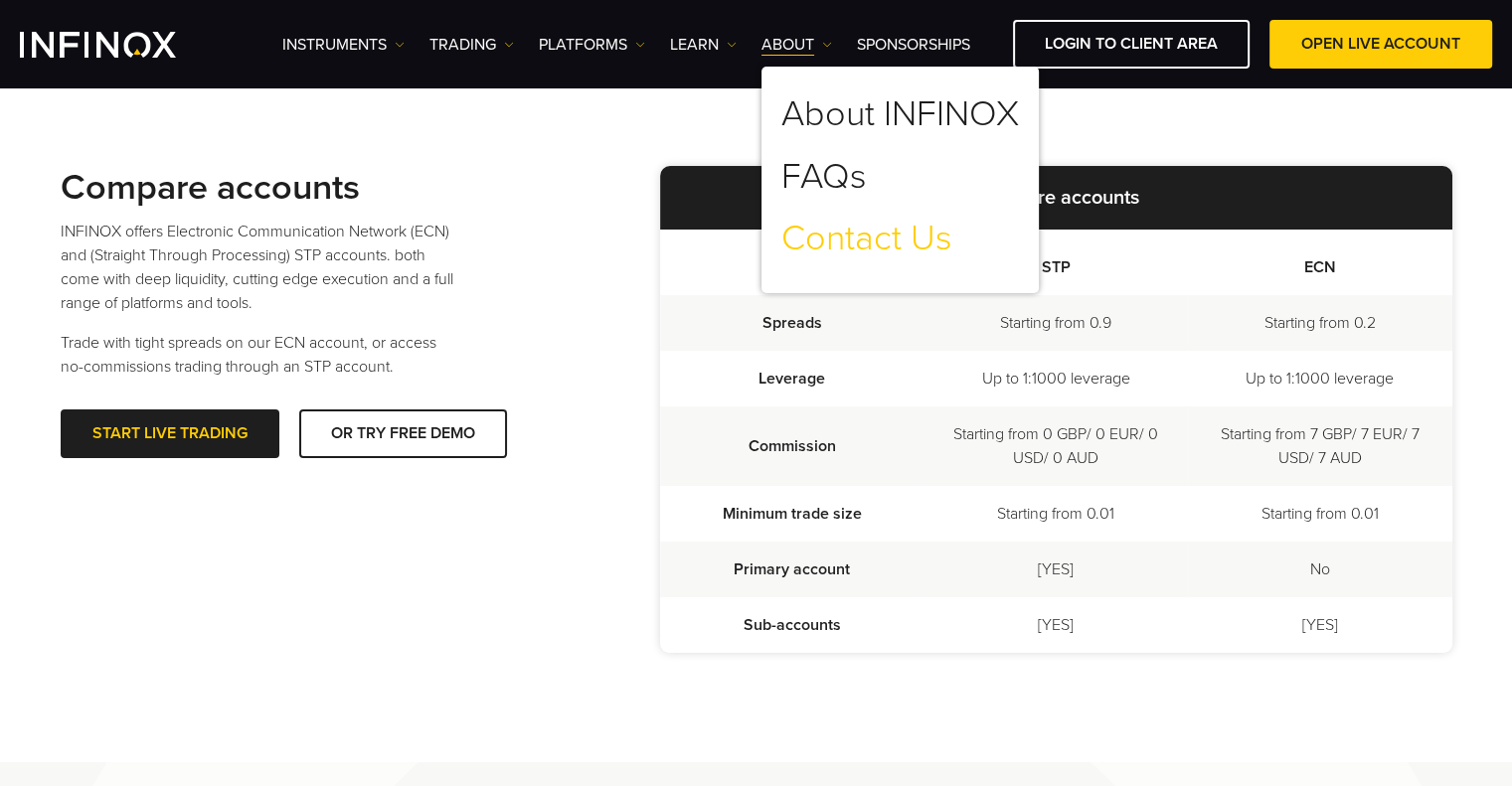 click on "Contact Us" at bounding box center (867, 238) 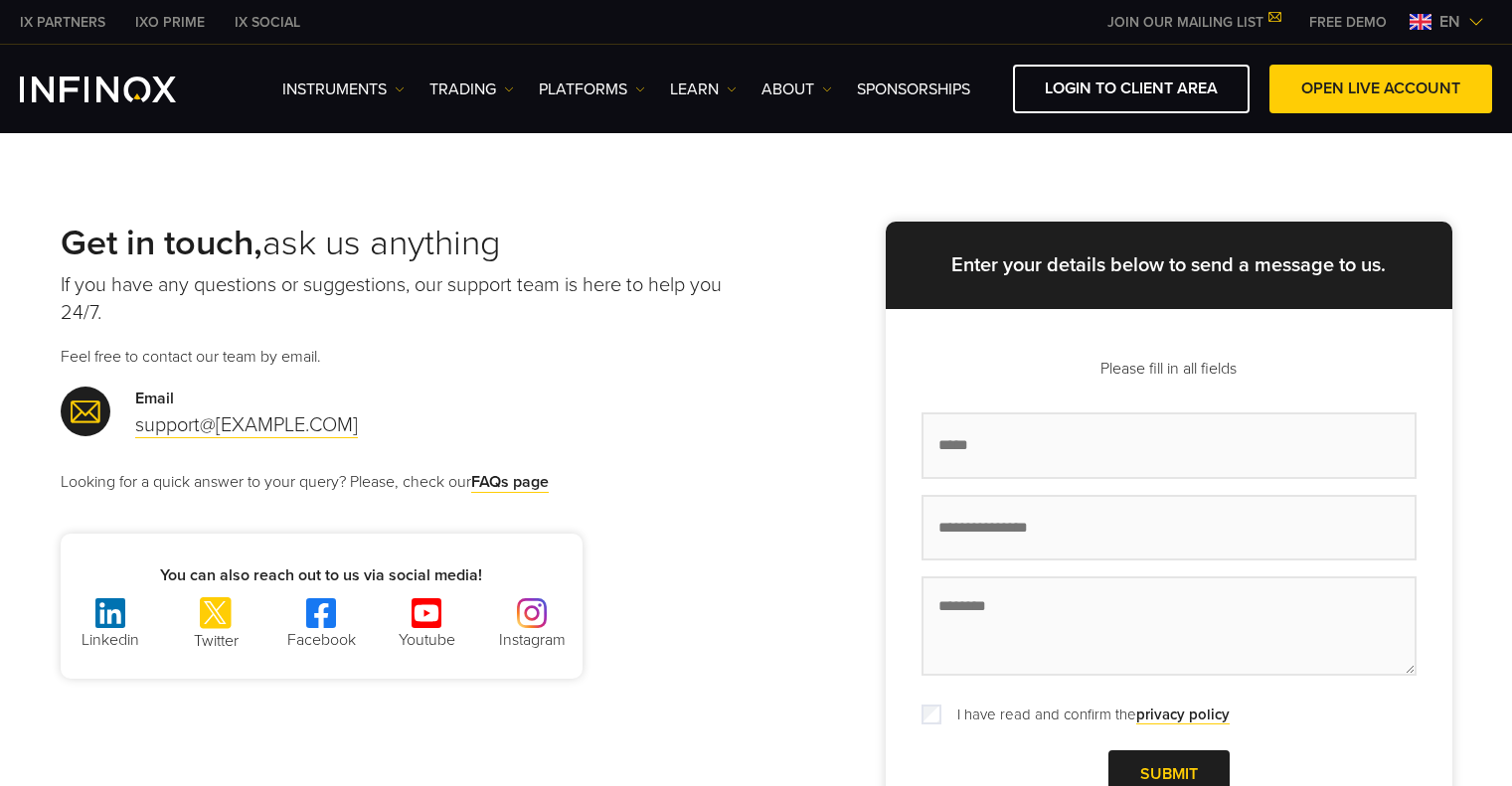 scroll, scrollTop: 0, scrollLeft: 0, axis: both 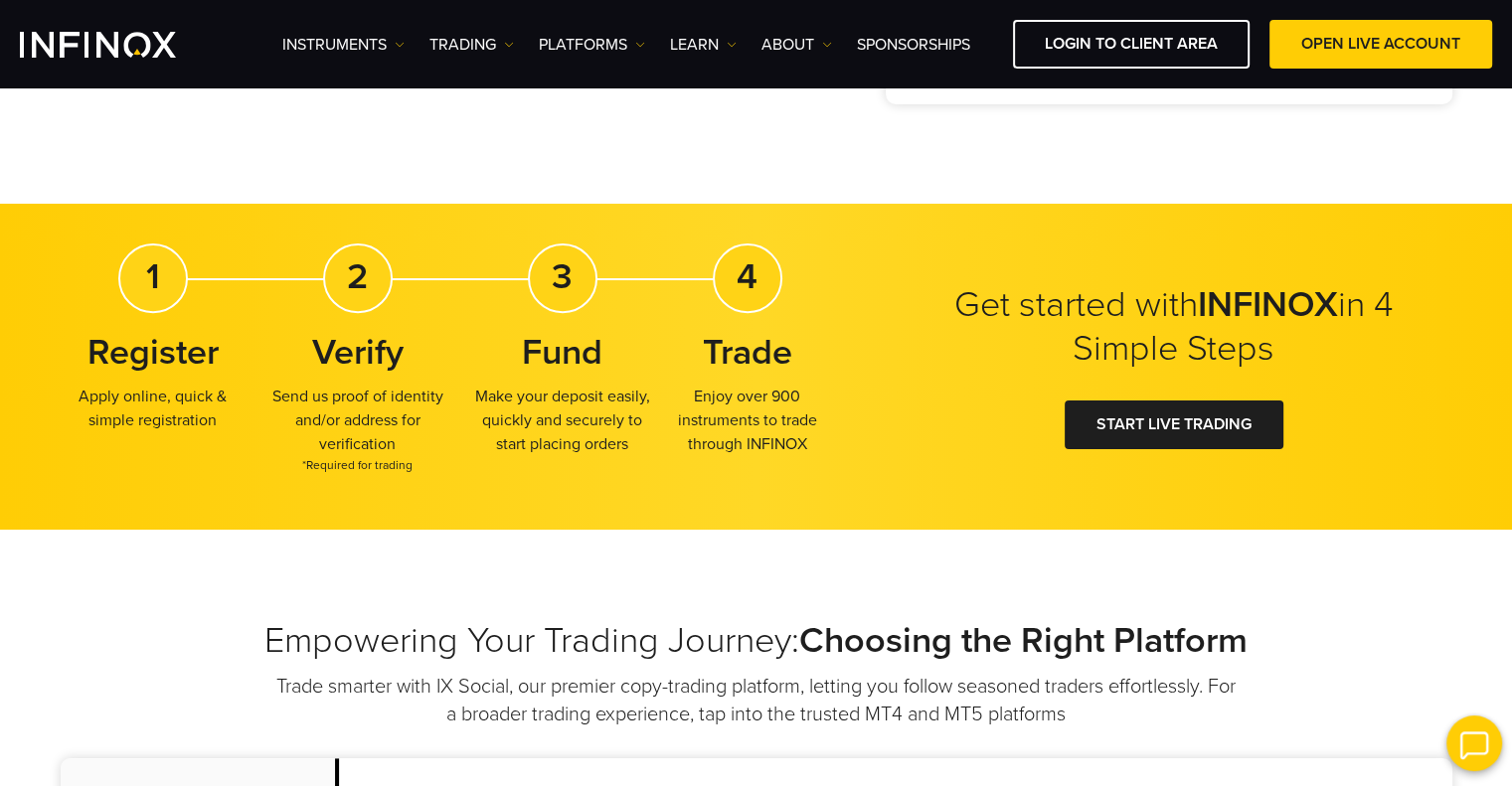 click on "Instruments
Instruments
Product Information
TRADING
DEMO MT4" at bounding box center (887, 44) 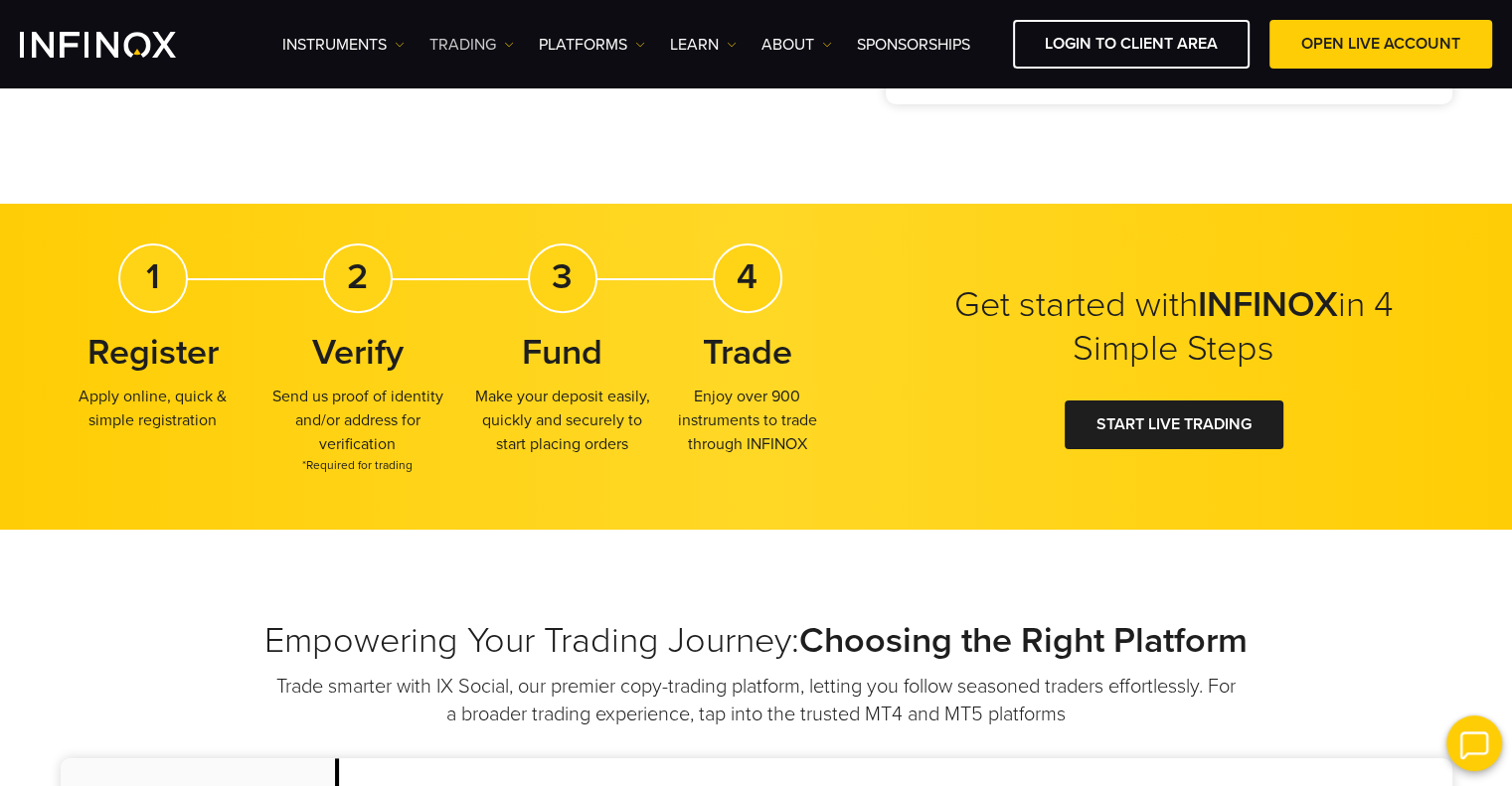 click on "TRADING" at bounding box center [343, 45] 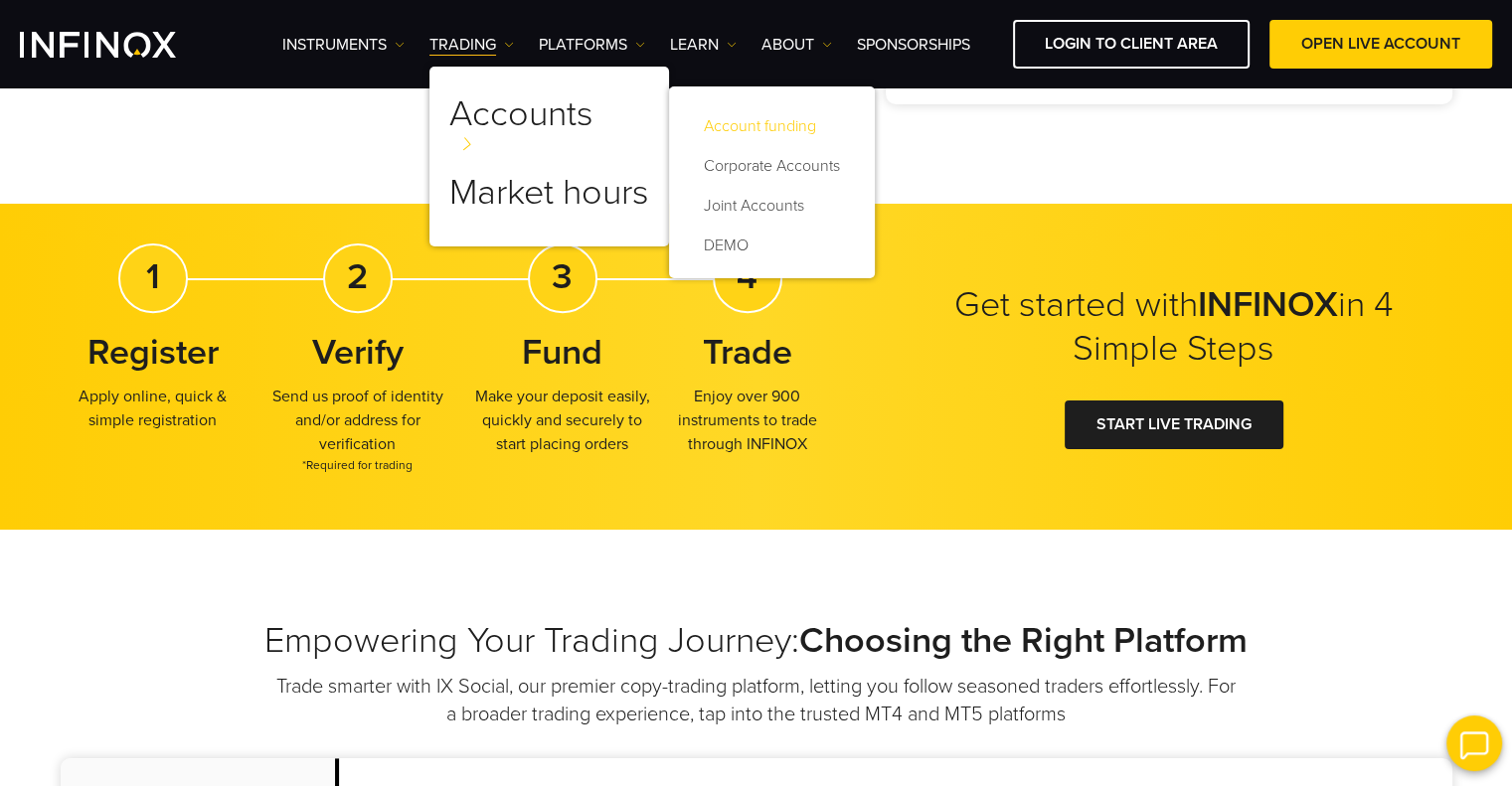 click on "Account funding" at bounding box center (771, 126) 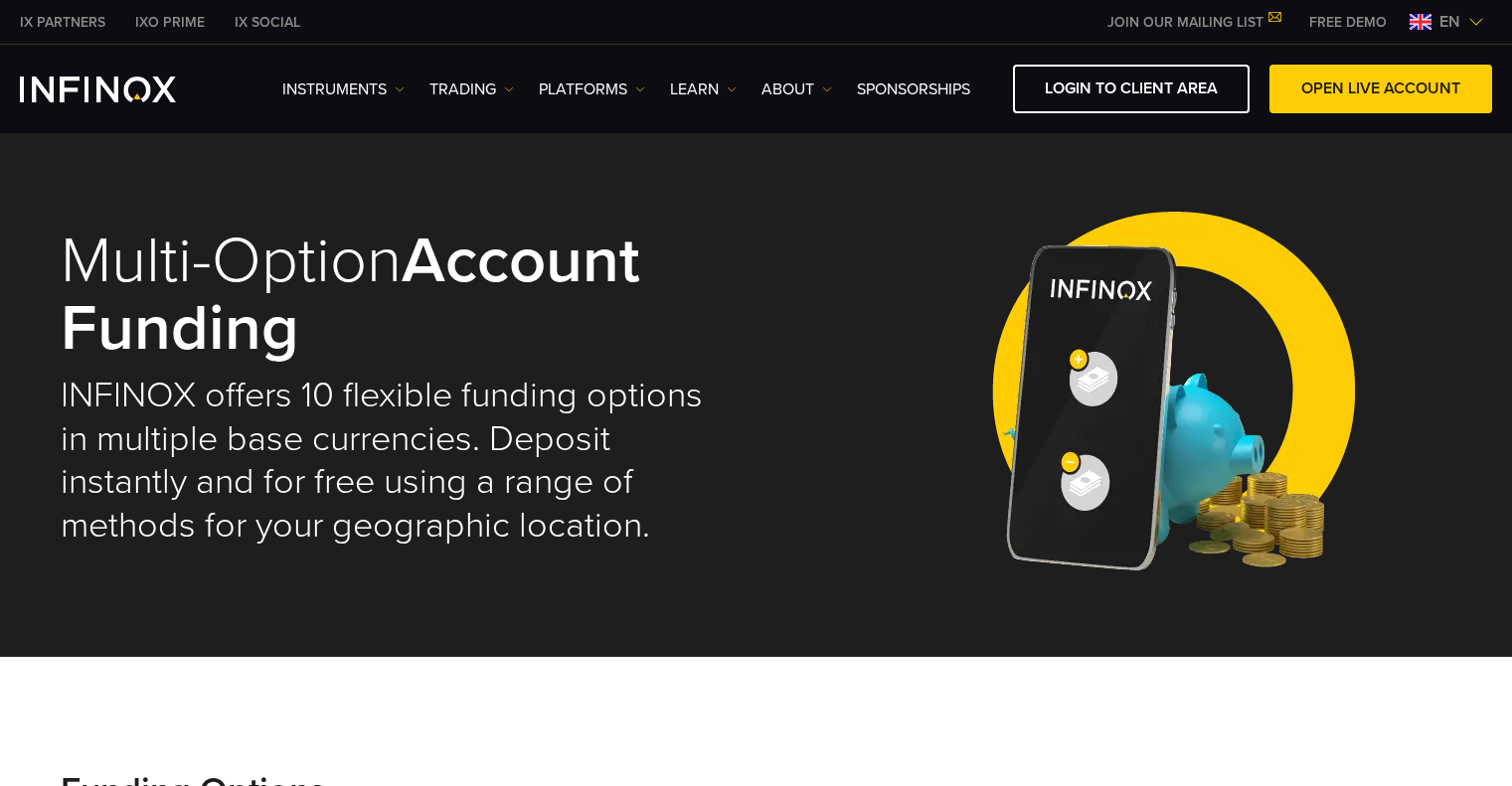 scroll, scrollTop: 0, scrollLeft: 0, axis: both 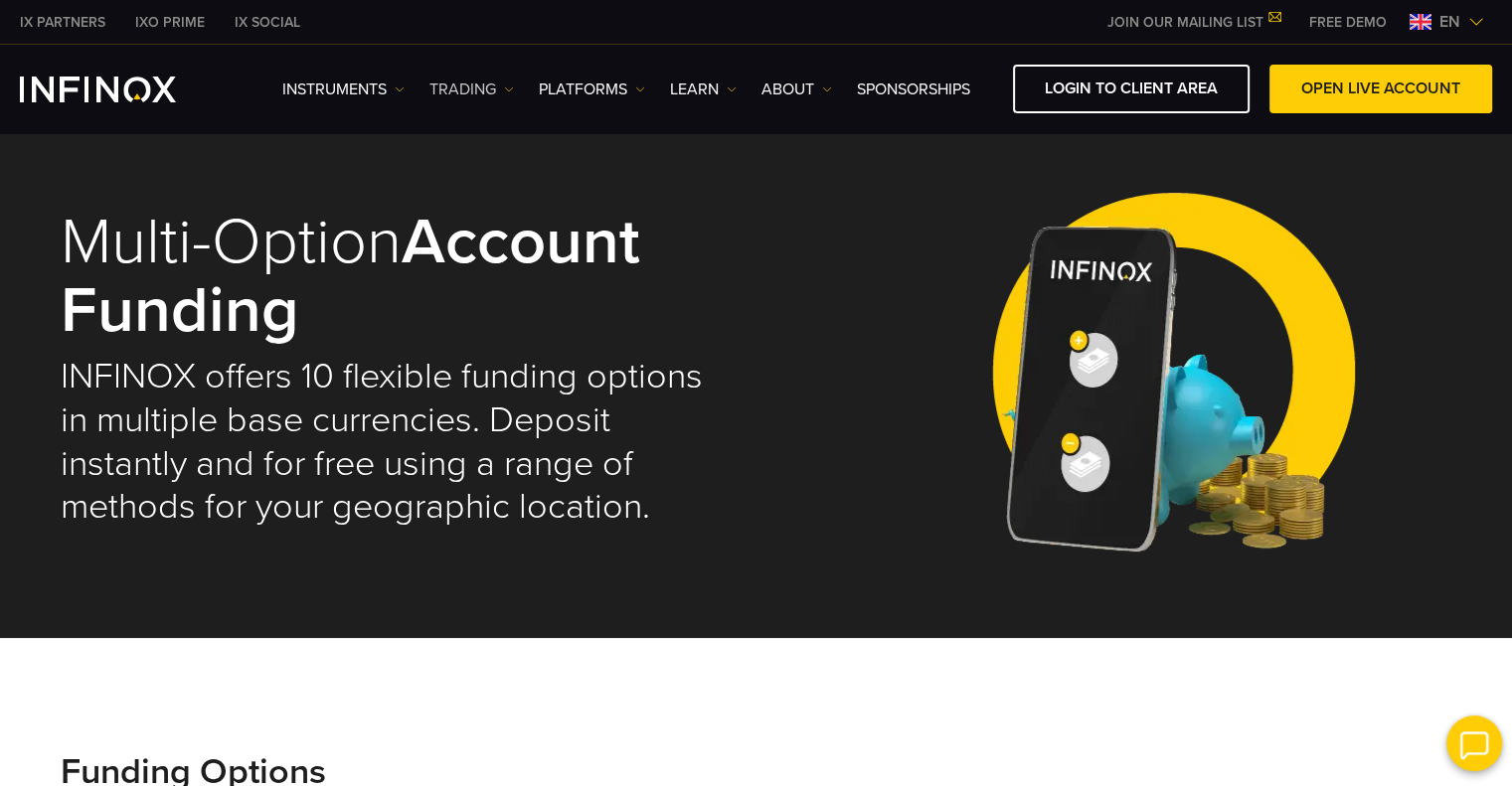 click on "TRADING" at bounding box center (343, 89) 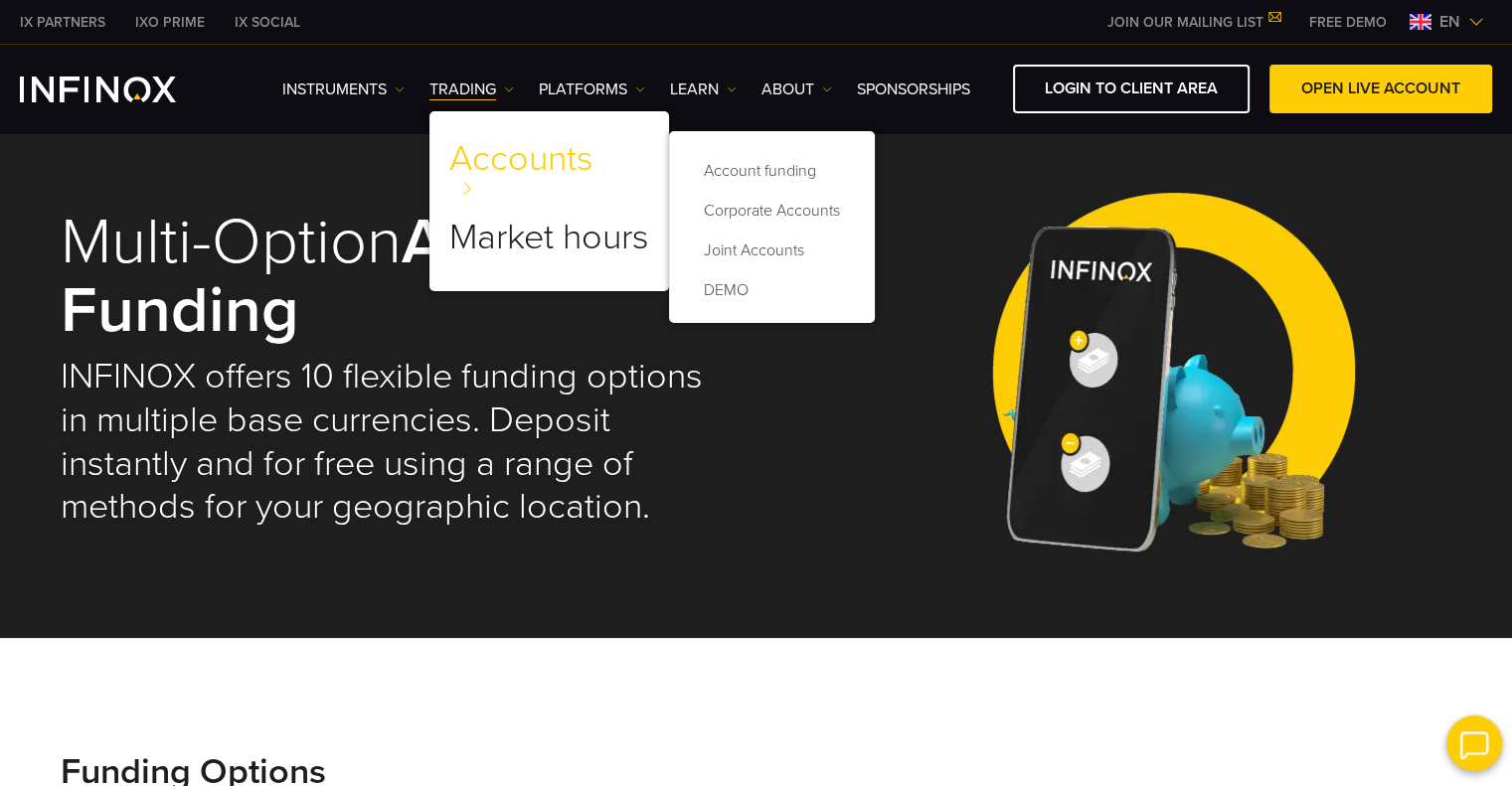 click on "Accounts" at bounding box center (521, 167) 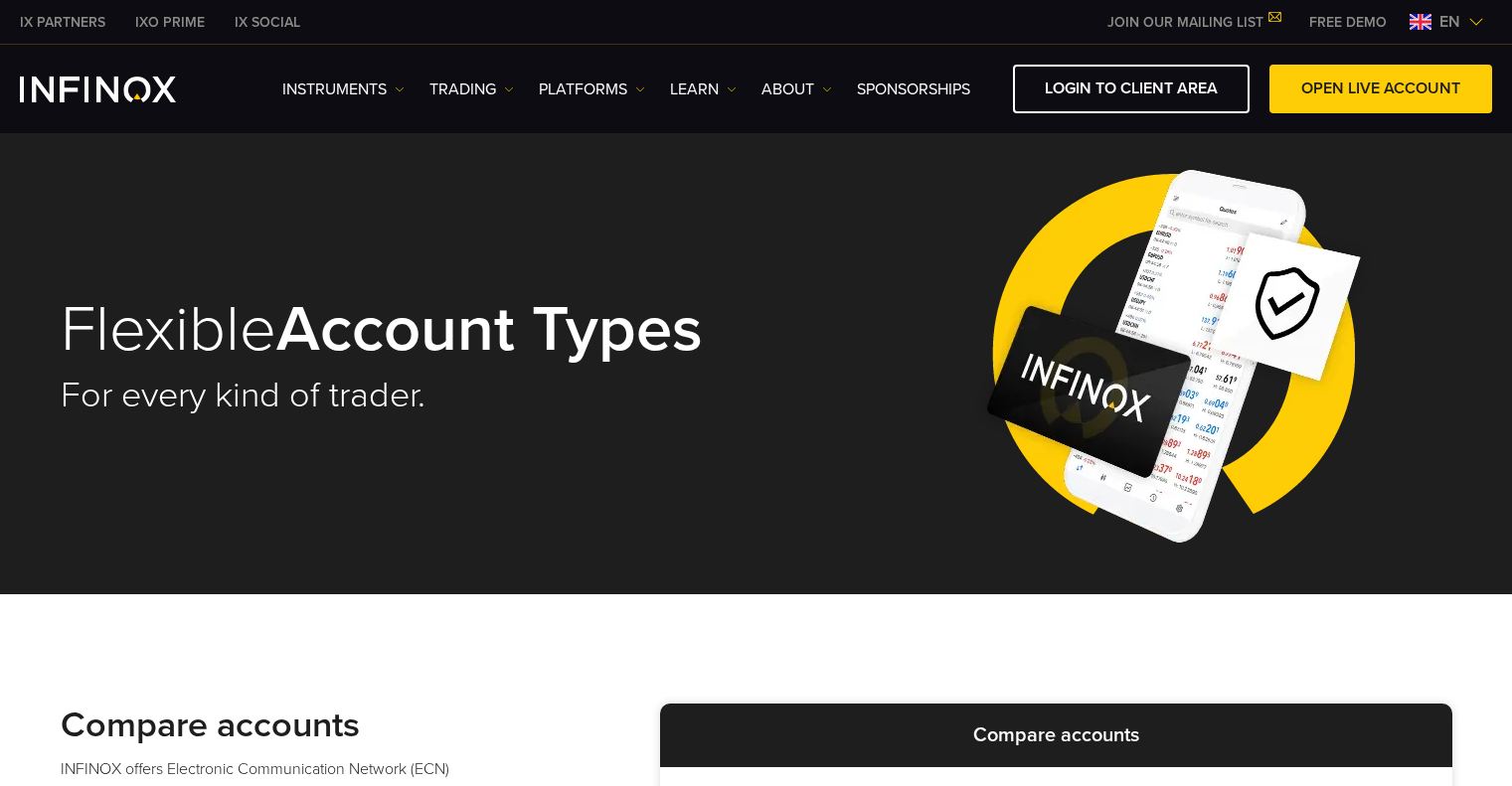 scroll, scrollTop: 414, scrollLeft: 0, axis: vertical 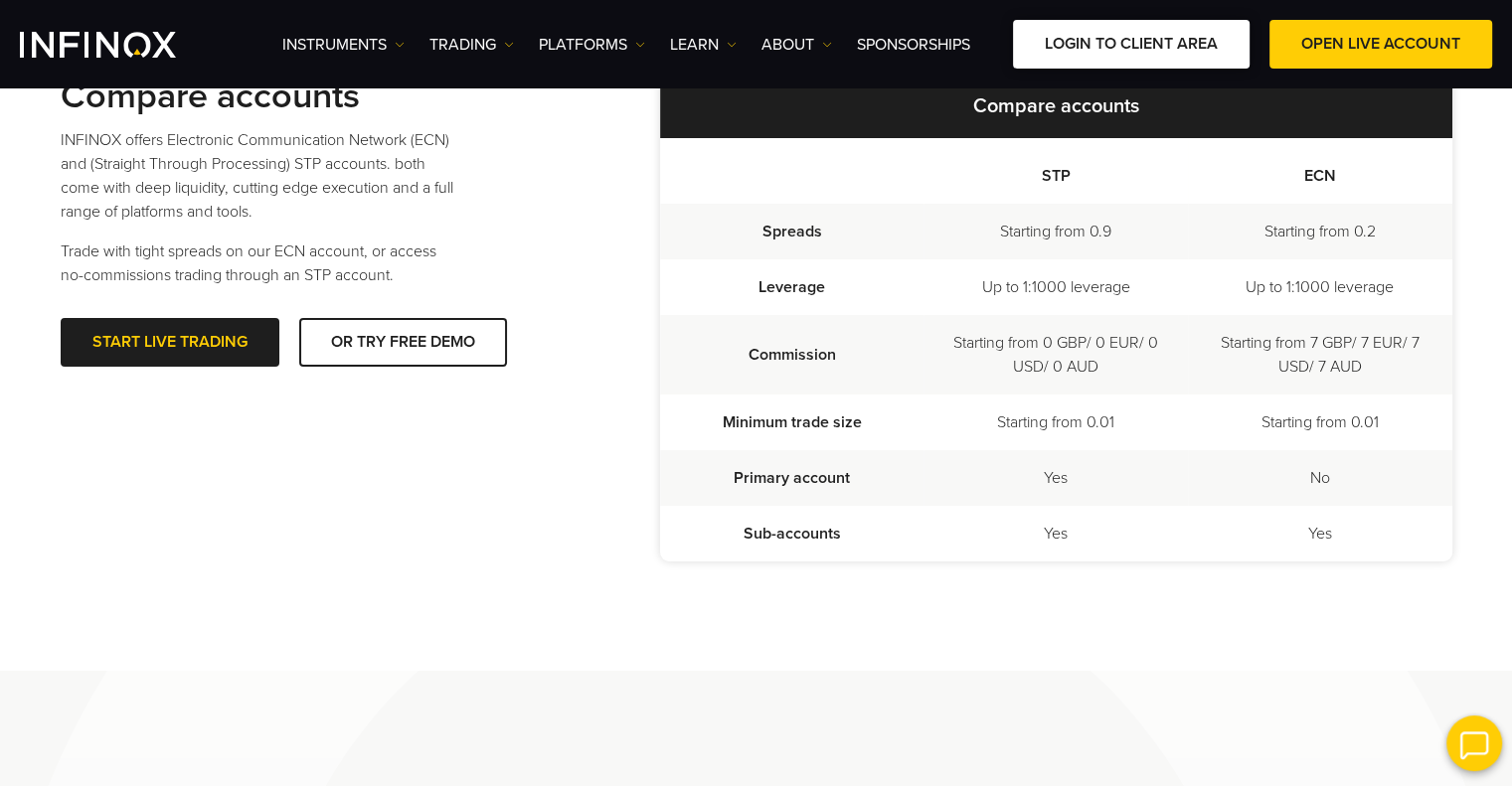 click on "LOGIN TO CLIENT AREA" at bounding box center [1131, 44] 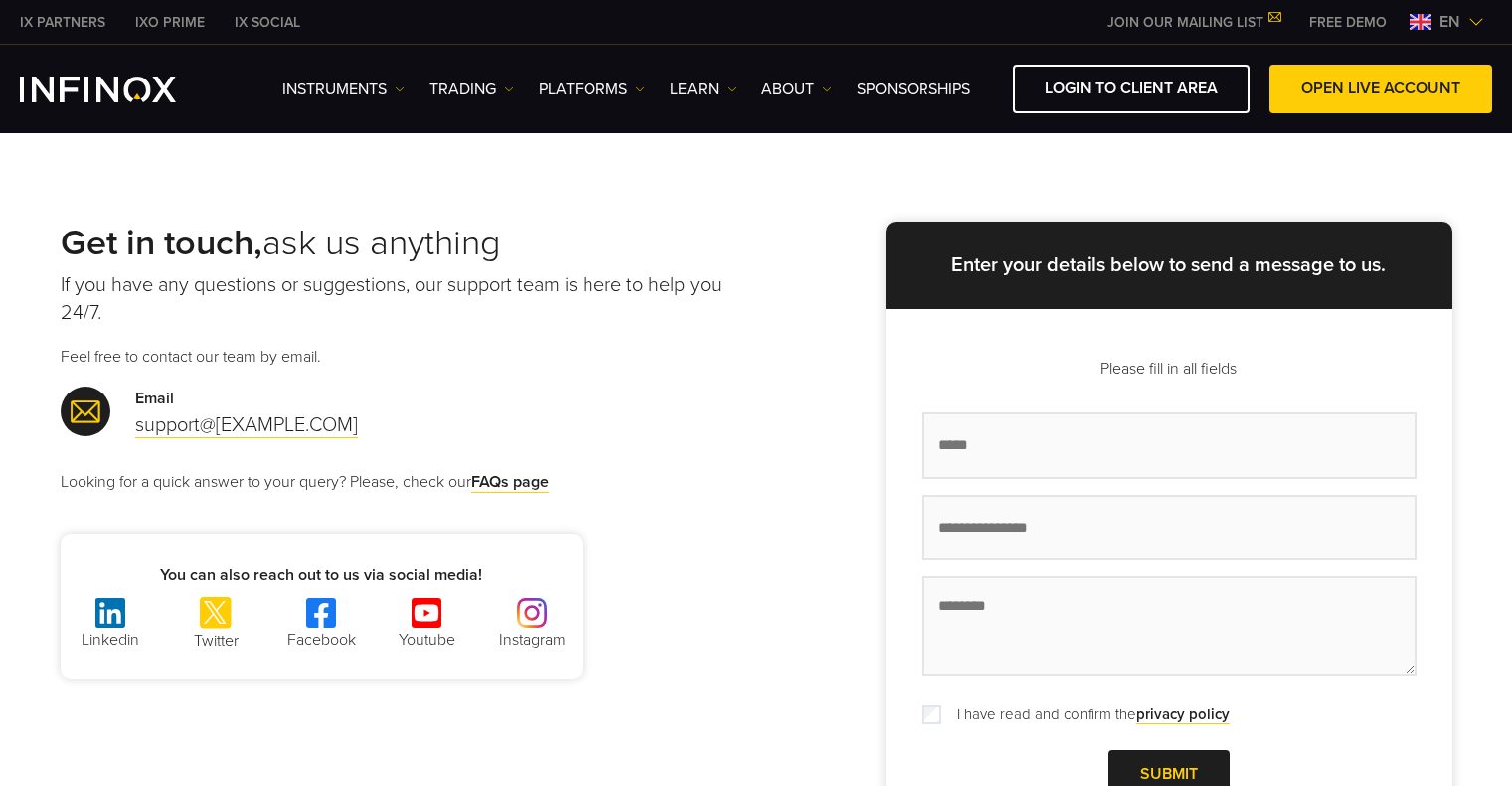 scroll, scrollTop: 0, scrollLeft: 0, axis: both 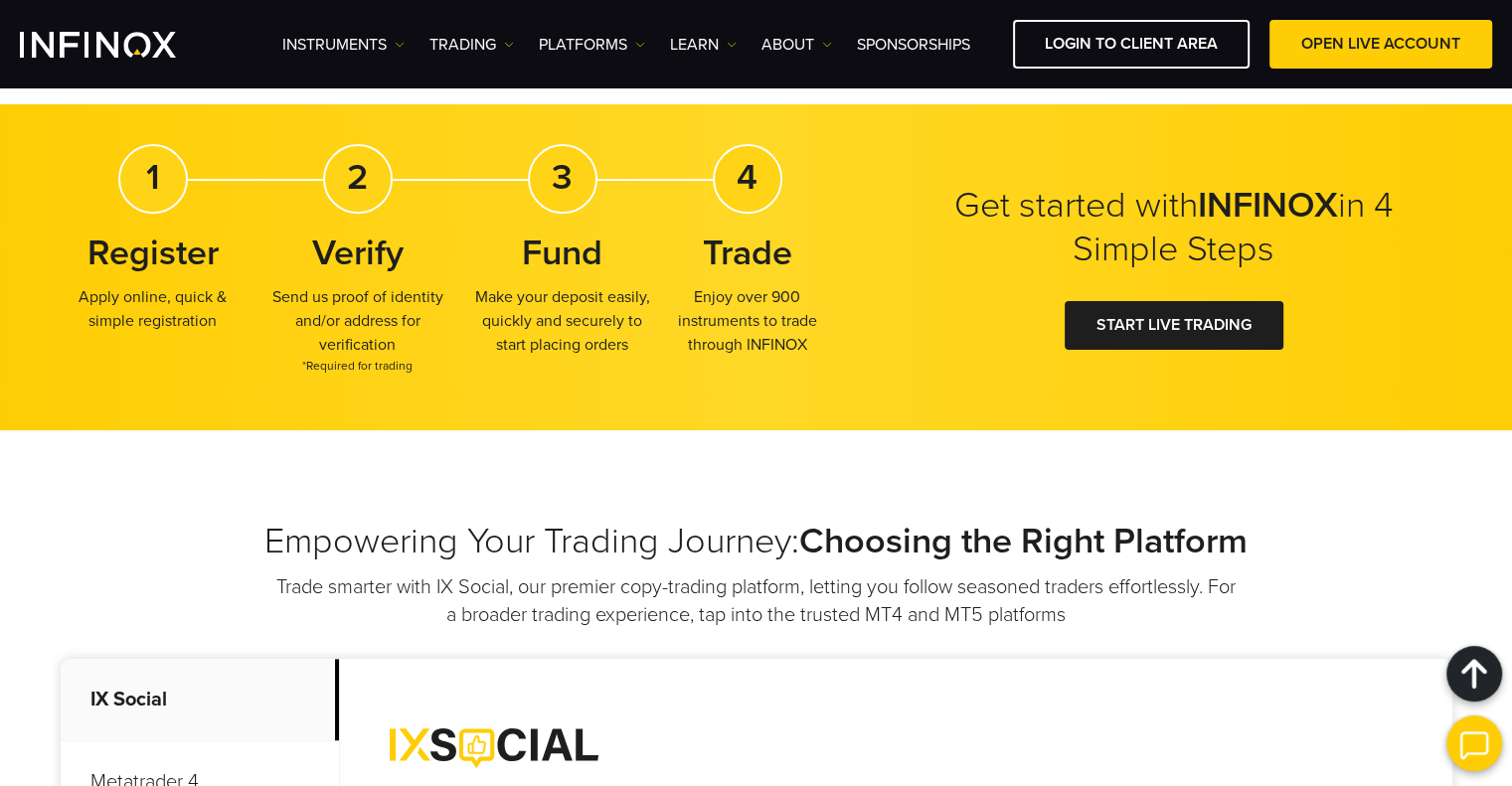 click at bounding box center (1474, 743) 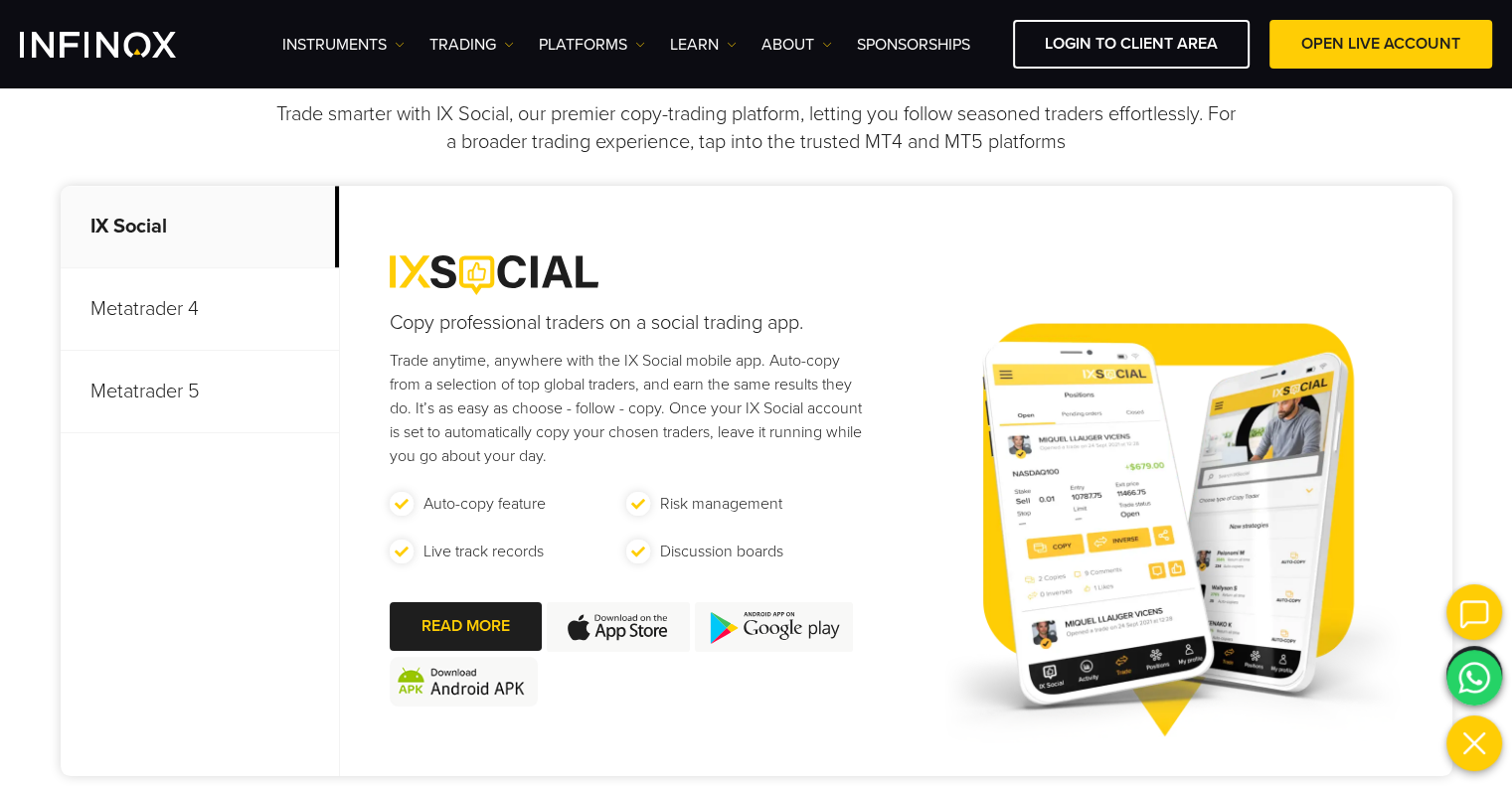scroll, scrollTop: 1292, scrollLeft: 0, axis: vertical 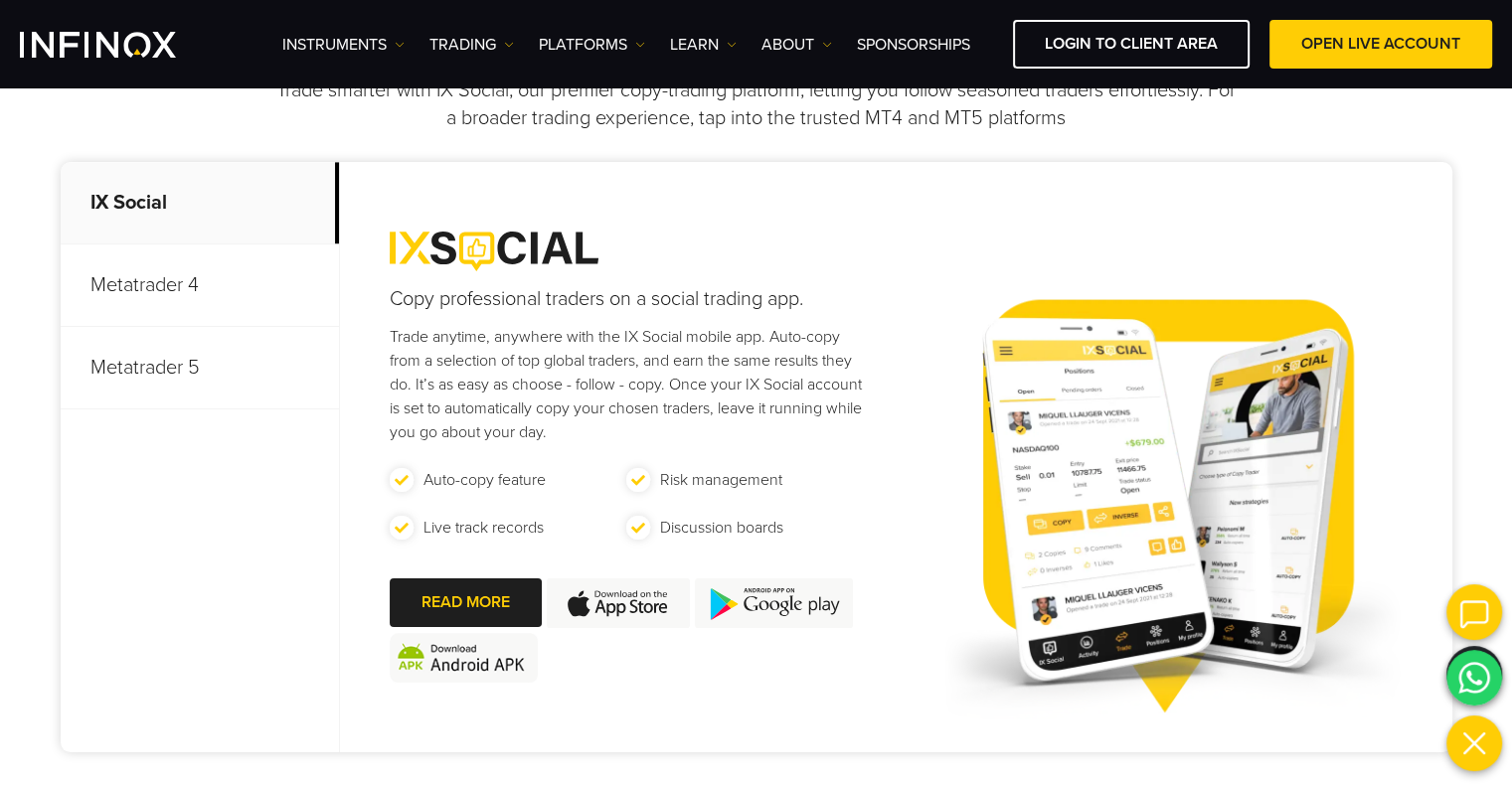 click at bounding box center [1474, 678] 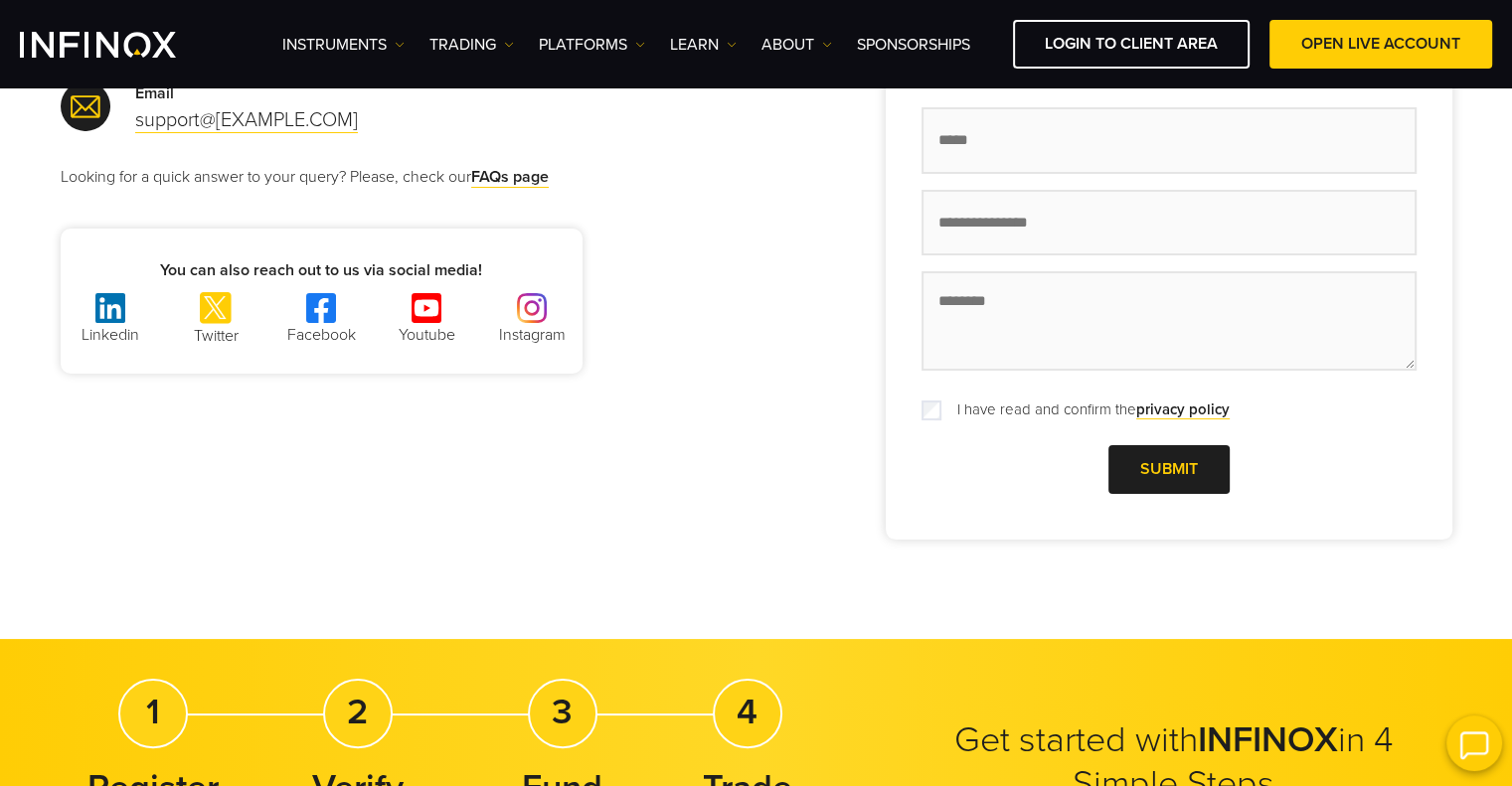 scroll, scrollTop: 0, scrollLeft: 0, axis: both 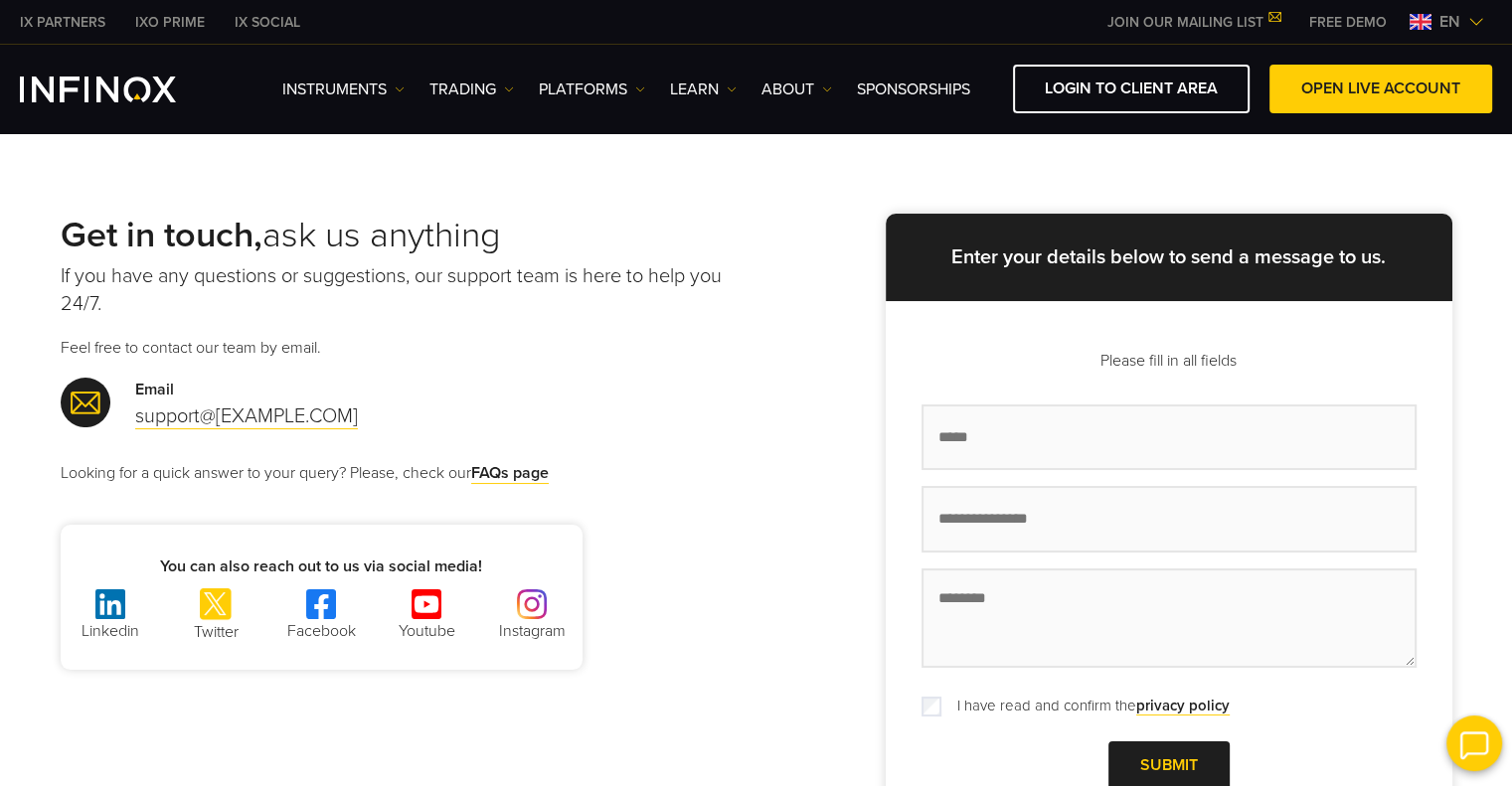 click at bounding box center (1476, 22) 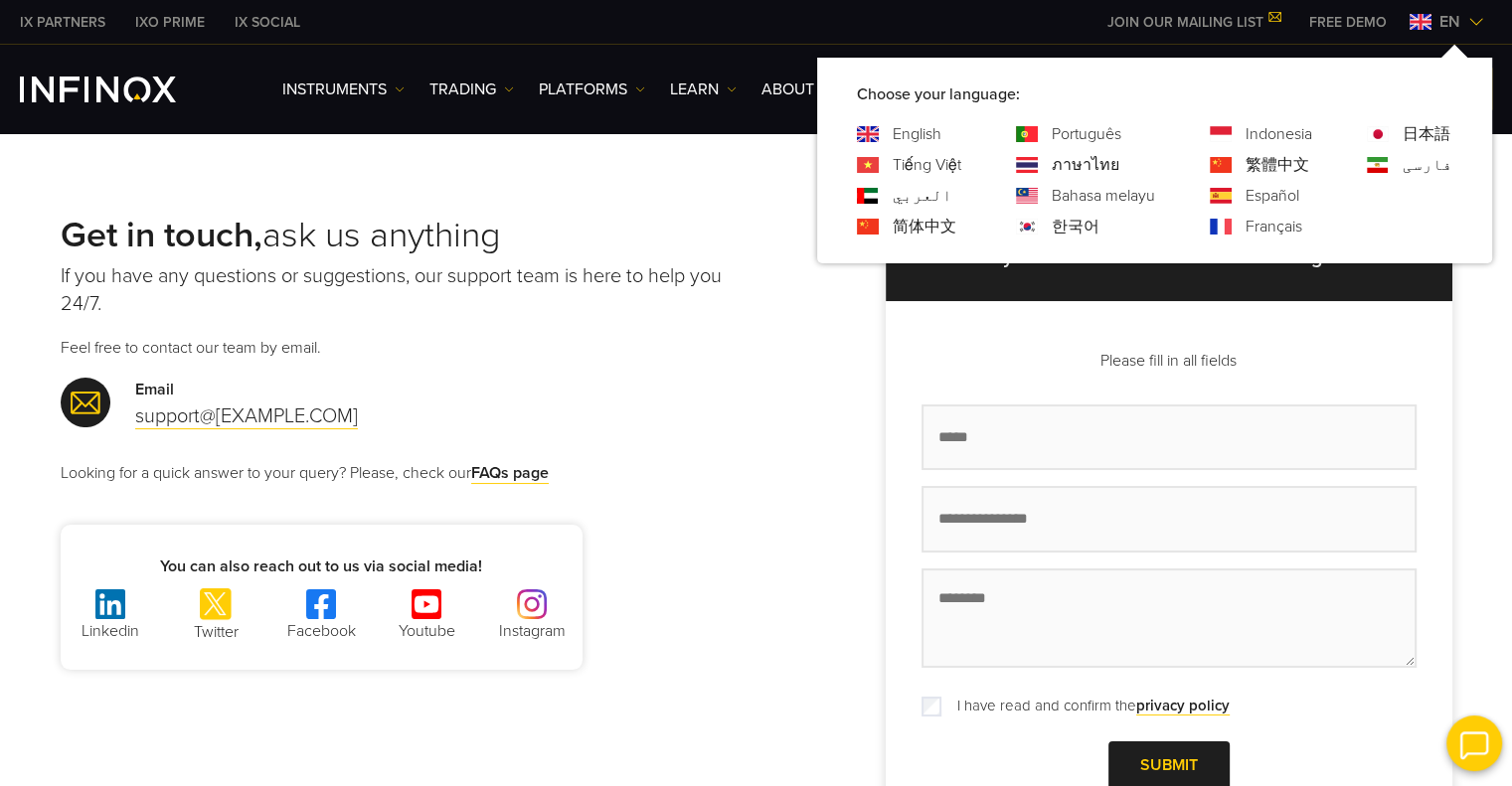 click on "Get in touch,  ask us anything
If you have any questions or suggestions, our support team is here to help you 24/7.
Feel free to contact our team by email.
Email
support@infinox.com
Looking for a quick answer to your query? Please, check our  FAQs page
You can also reach out to us via social media! Linkedin Twitter " * *" at bounding box center [756, 530] 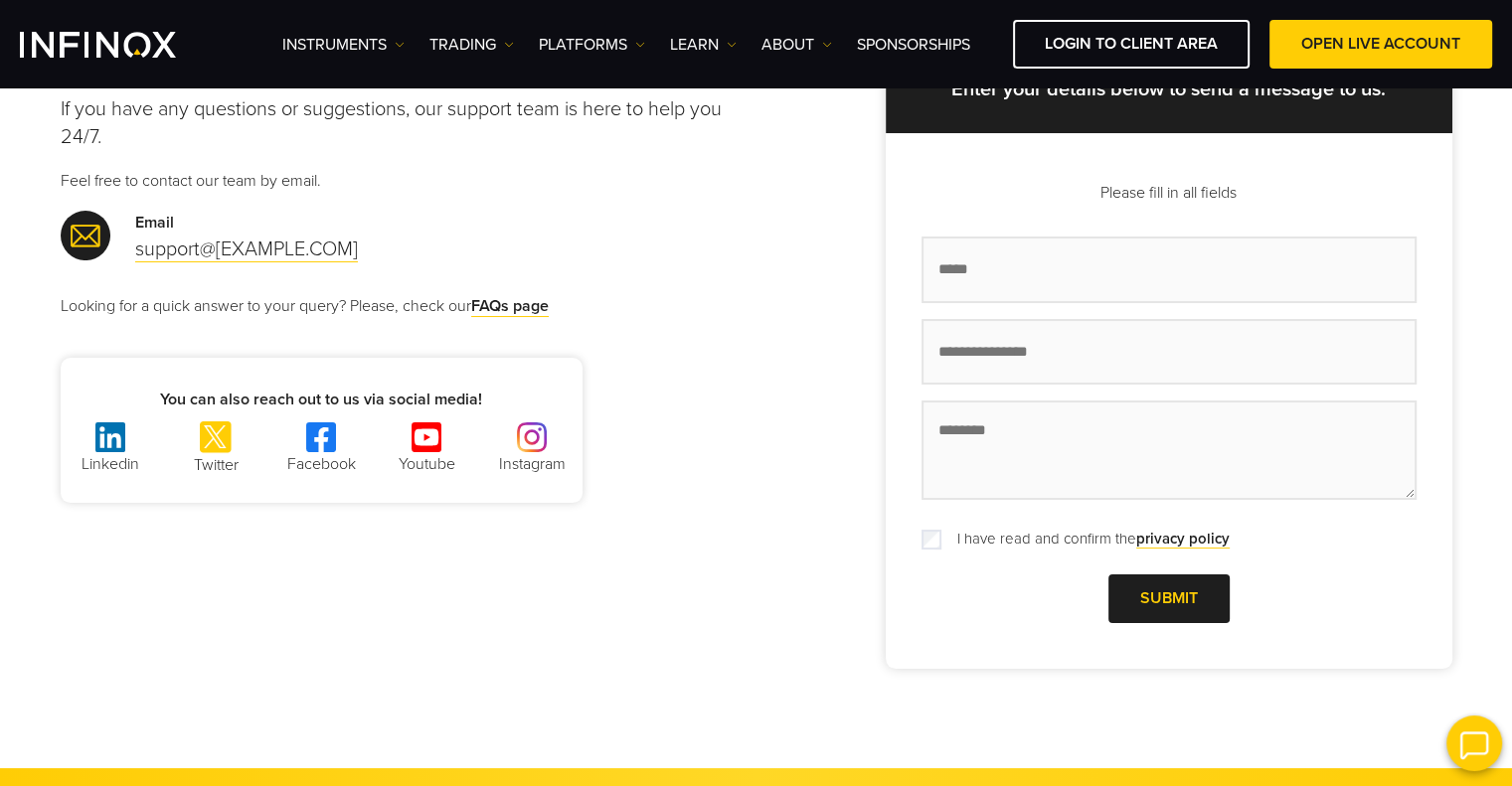 scroll, scrollTop: 0, scrollLeft: 0, axis: both 